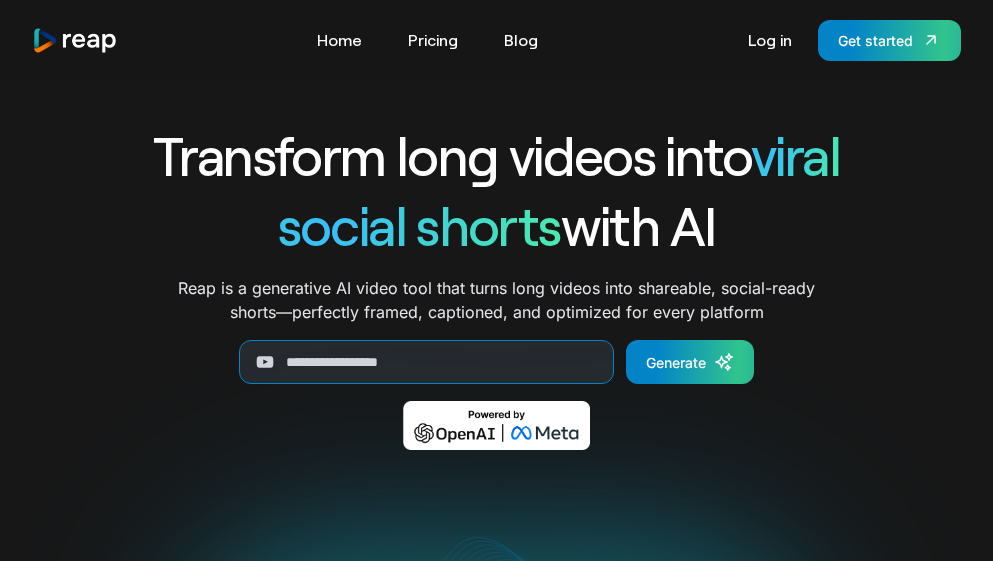 scroll, scrollTop: 0, scrollLeft: 0, axis: both 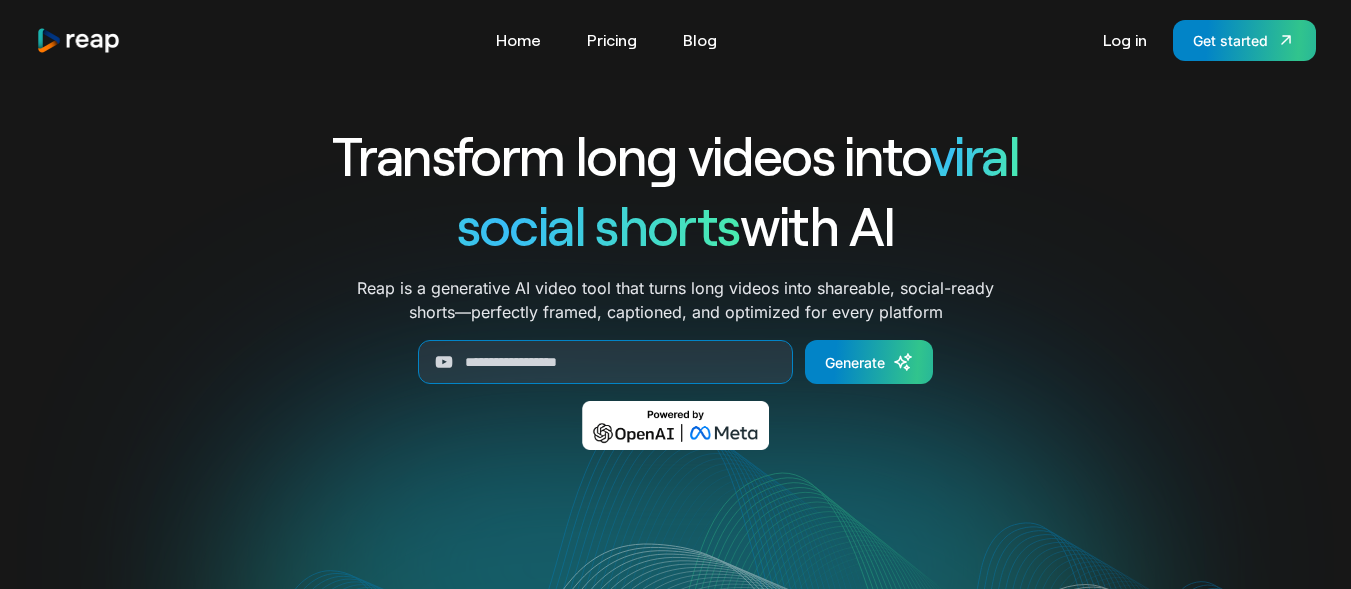click on "Get started" at bounding box center [1244, 40] 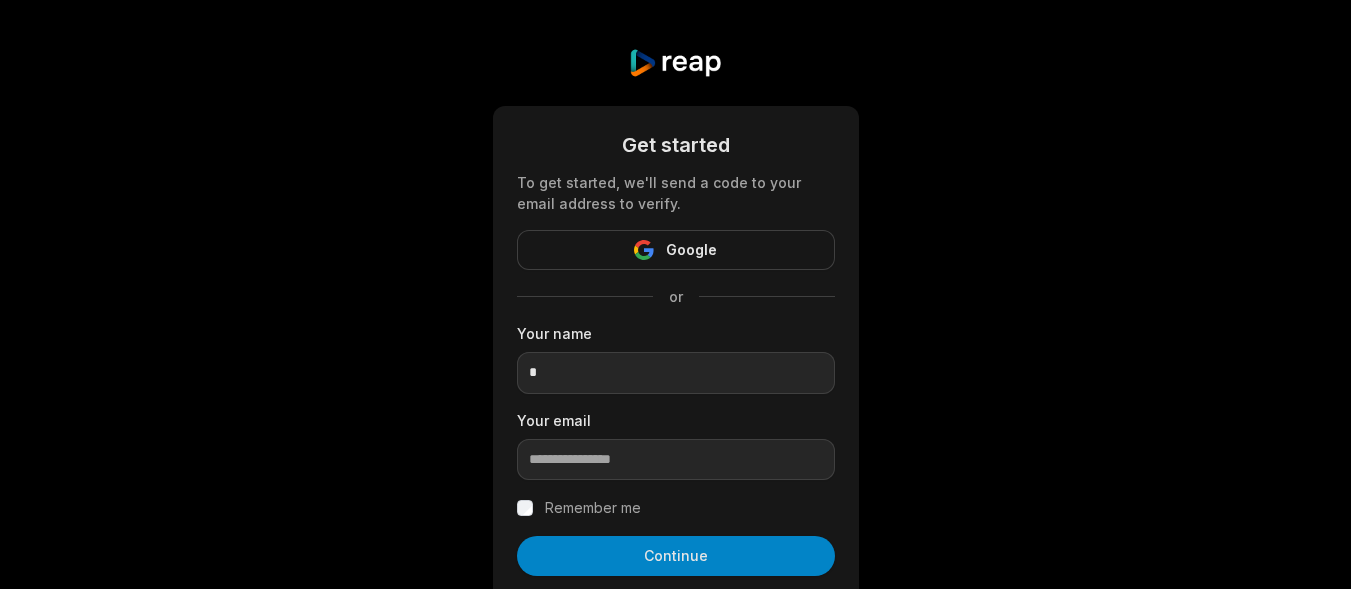 scroll, scrollTop: 0, scrollLeft: 0, axis: both 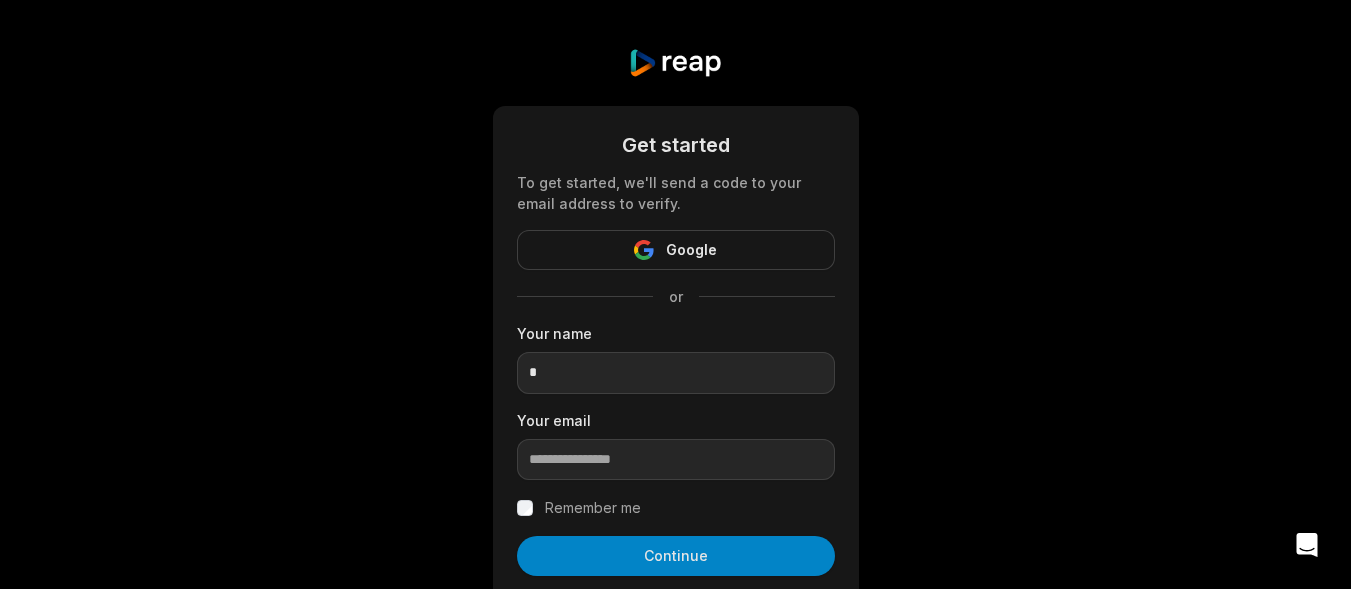 type on "**" 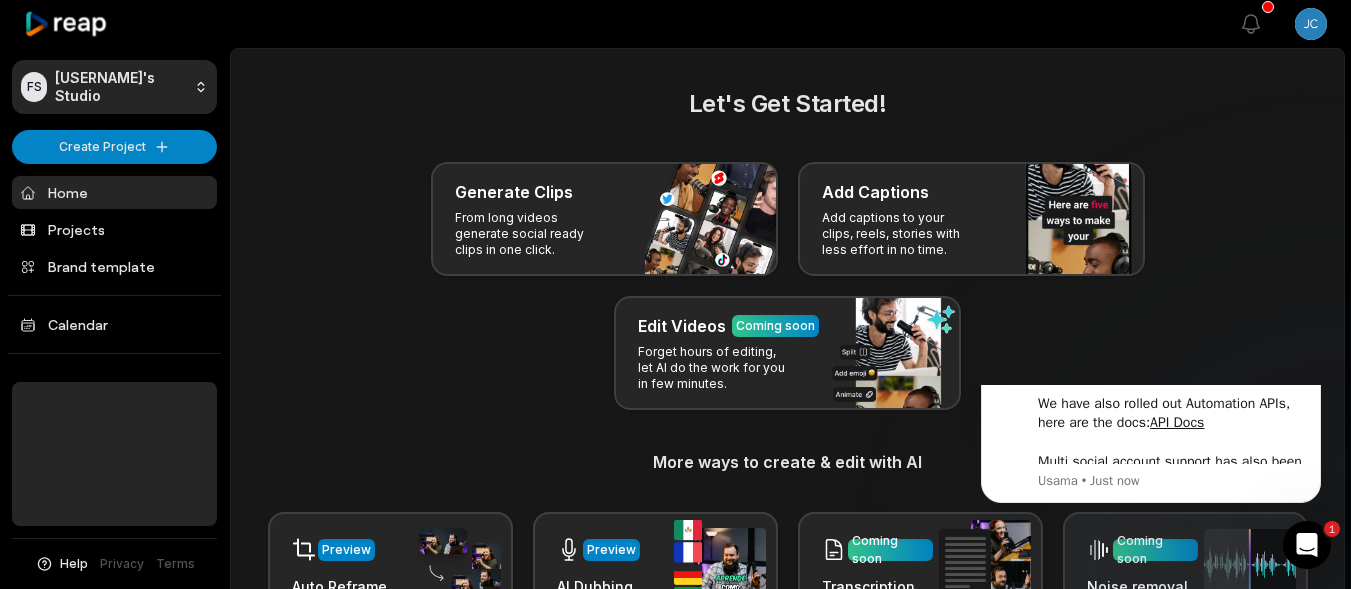 scroll, scrollTop: 0, scrollLeft: 0, axis: both 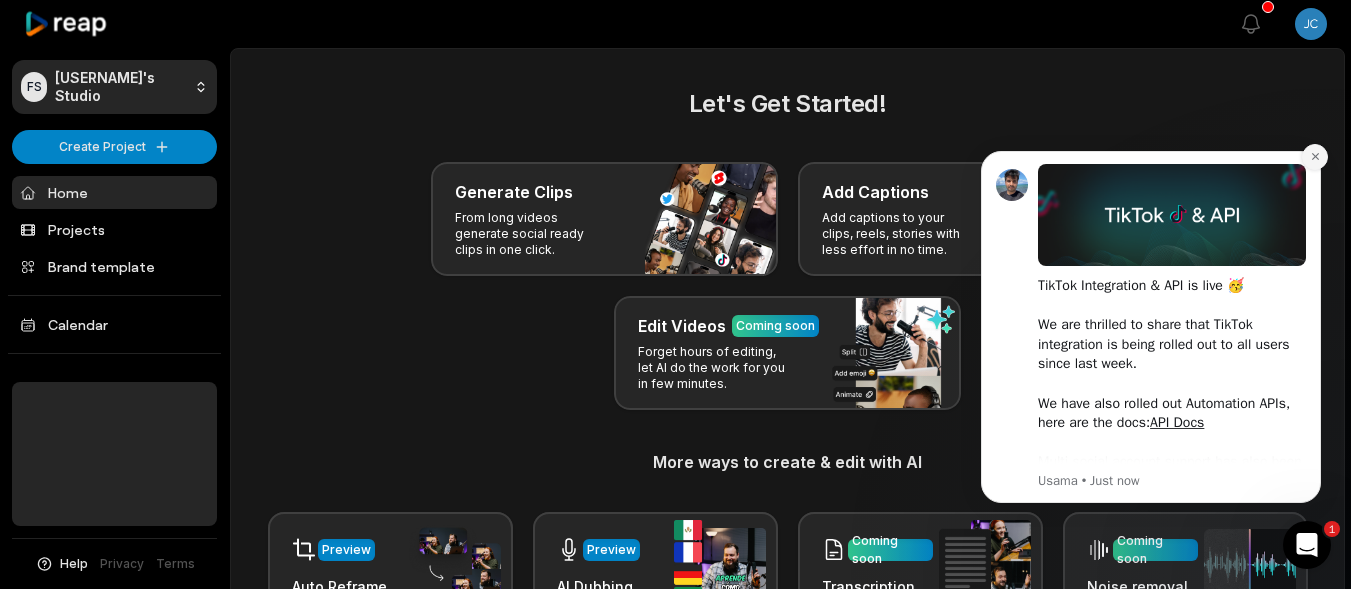 click 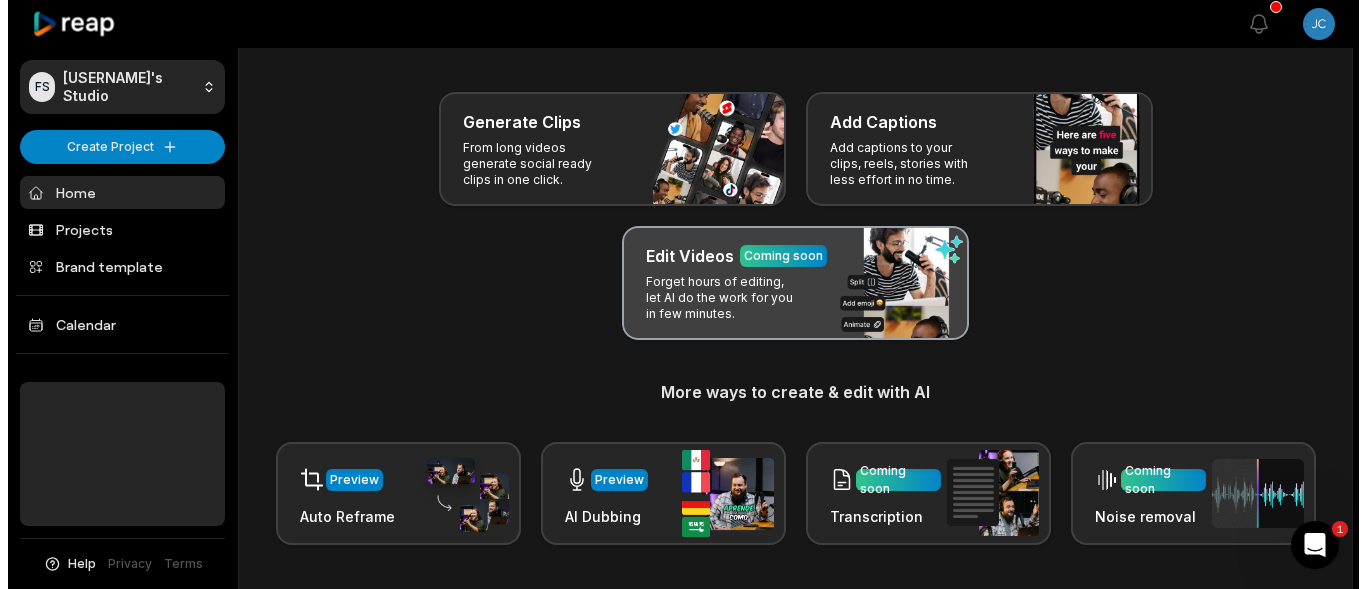 scroll, scrollTop: 0, scrollLeft: 0, axis: both 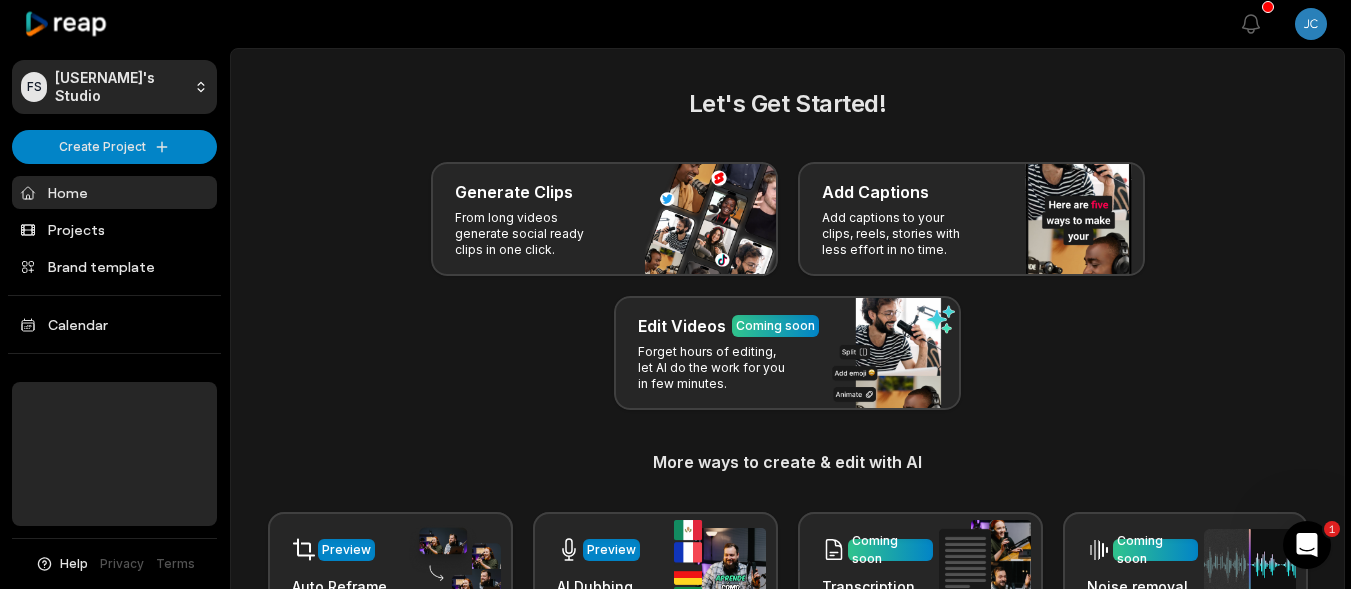 click on "Open sidebar View notifications Open user menu" at bounding box center [790, 24] 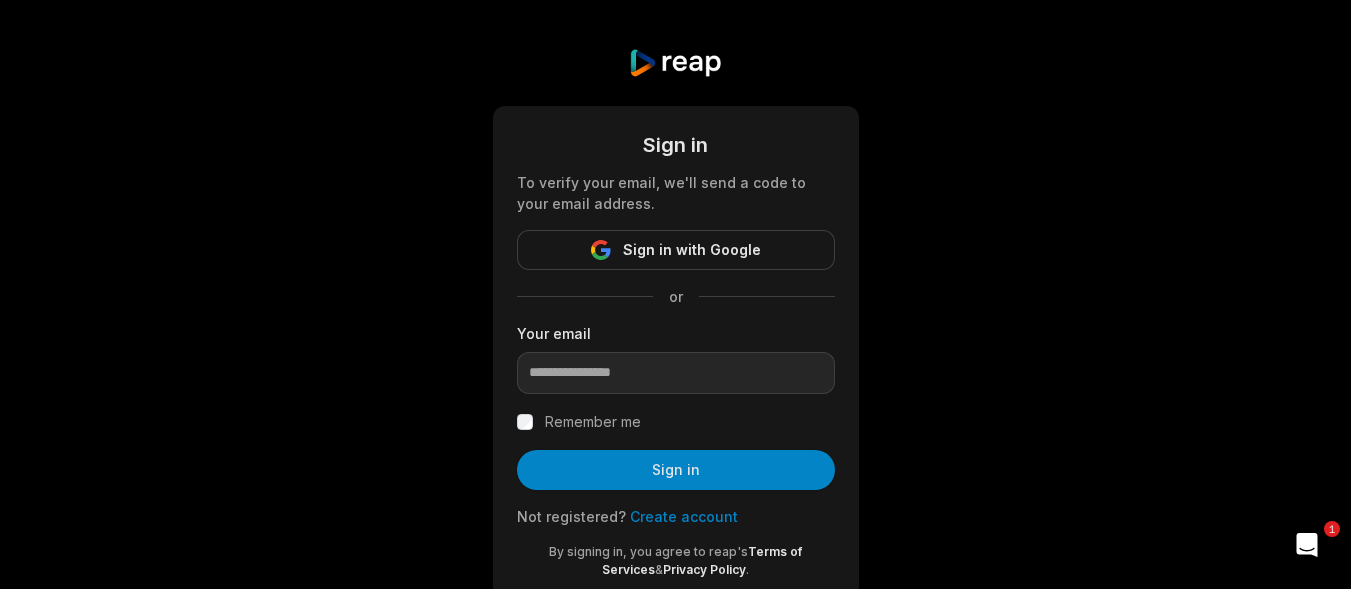 click on "Sign in To verify your email, we'll send a code to your email address. Sign in with Google or Your email Remember me Sign in Not registered?   Create account By signing in, you agree to reap's  Terms of Services  &  Privacy Policy ." at bounding box center [675, 325] 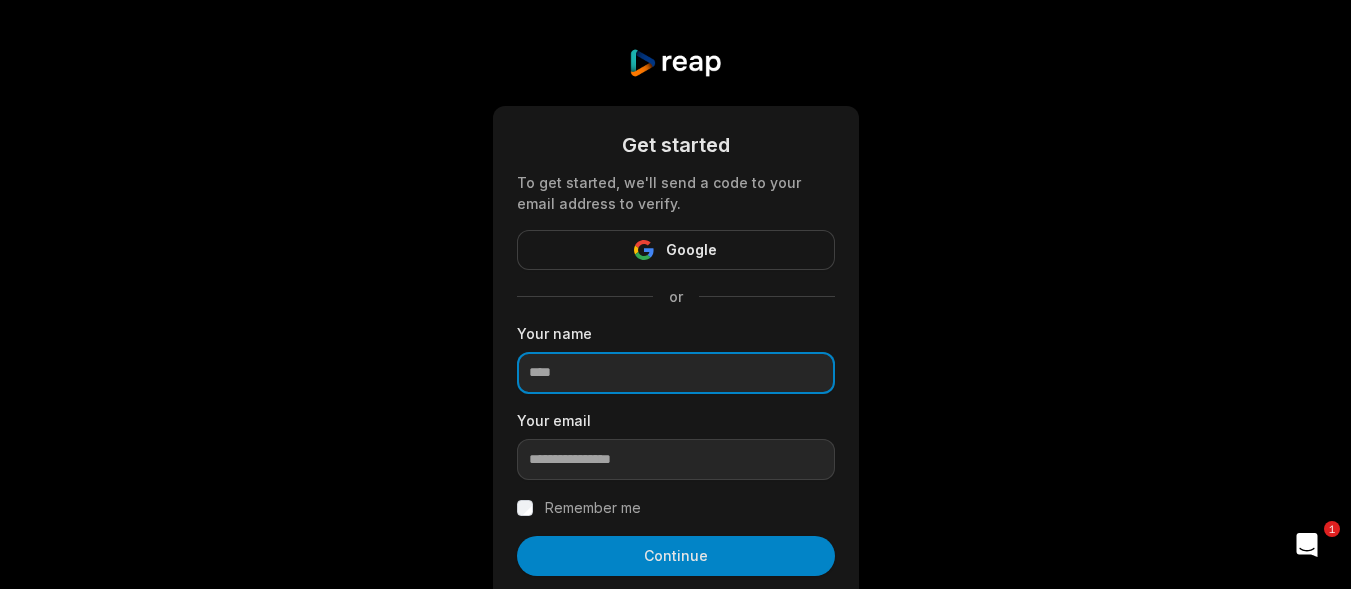 click at bounding box center [676, 373] 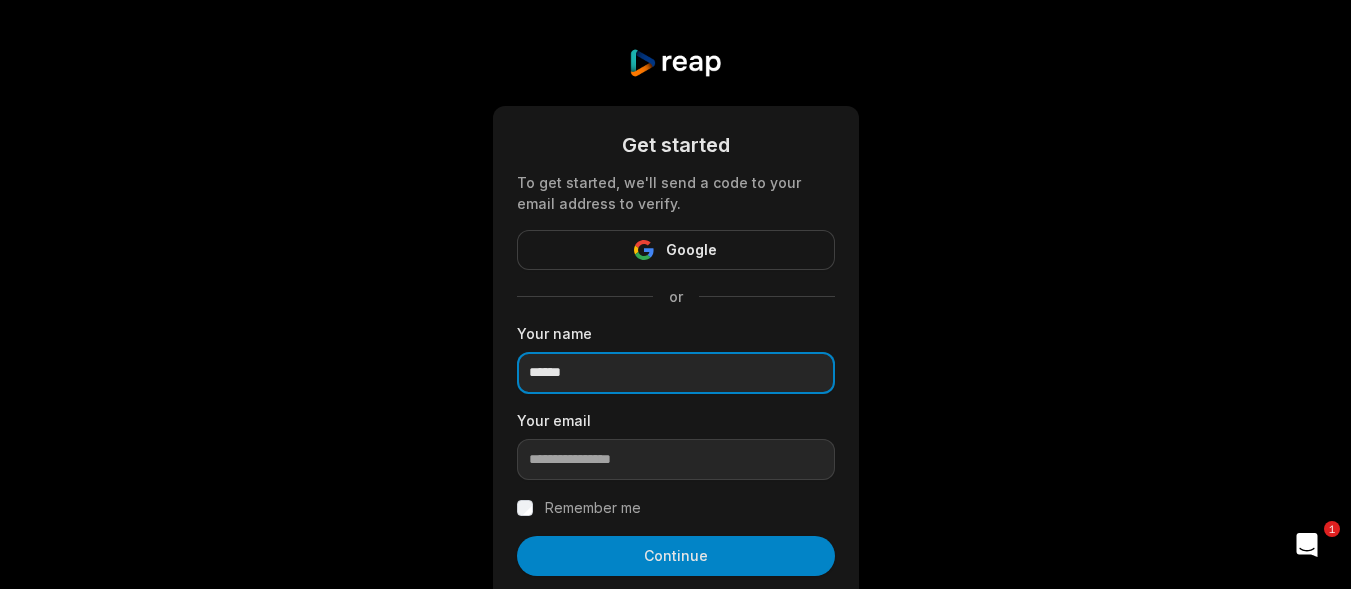 type on "******" 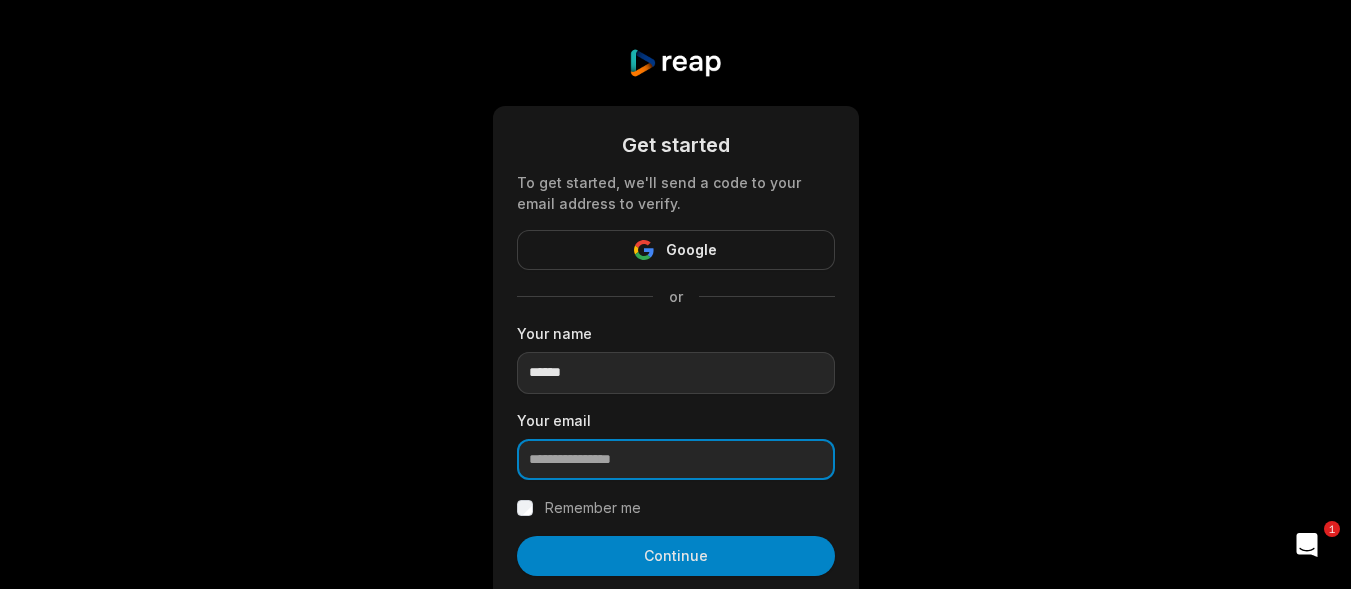 click at bounding box center (676, 460) 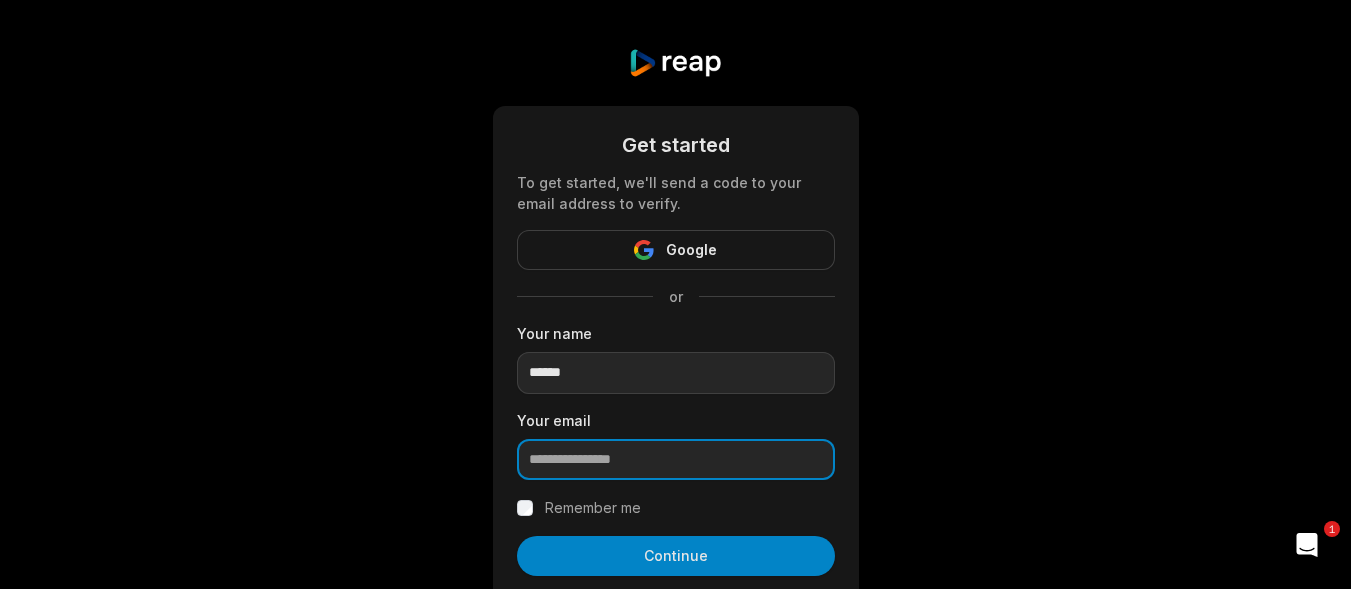 paste on "**********" 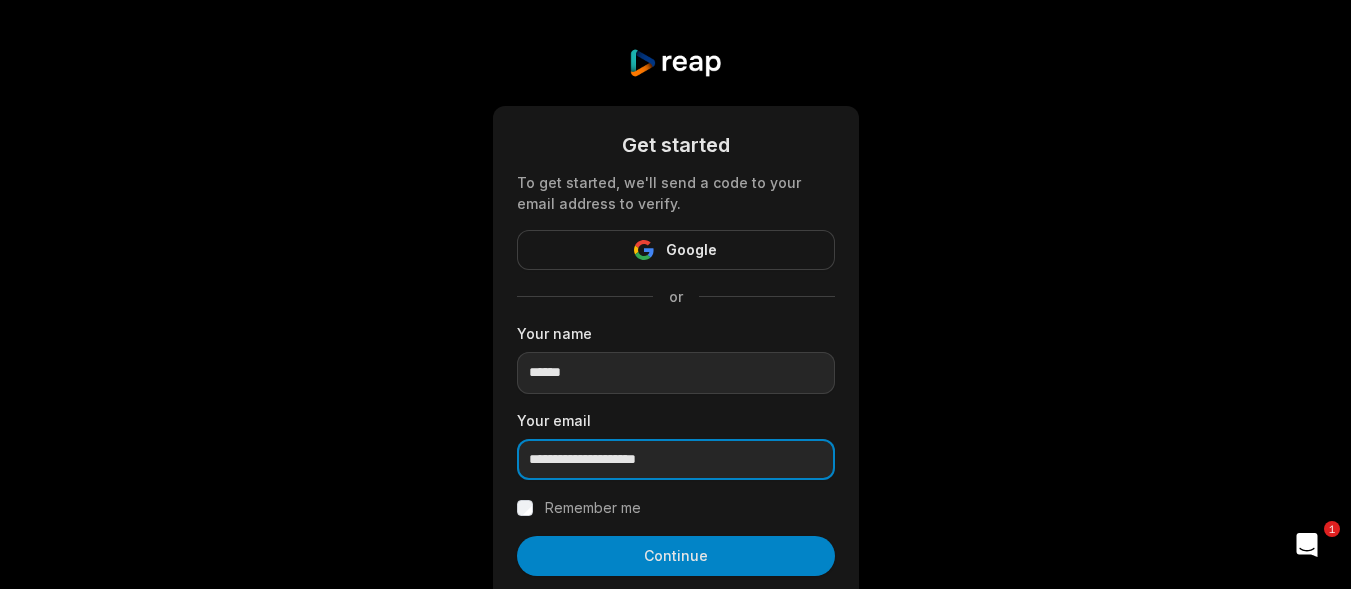 type on "**********" 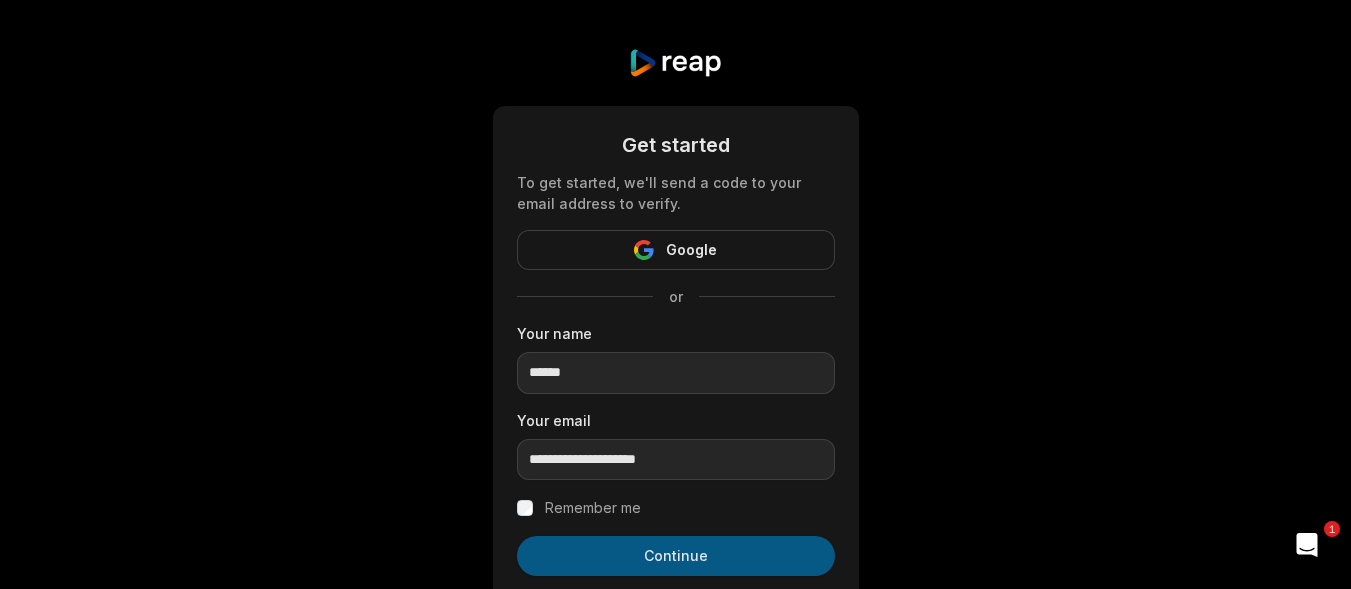click on "Continue" at bounding box center [676, 556] 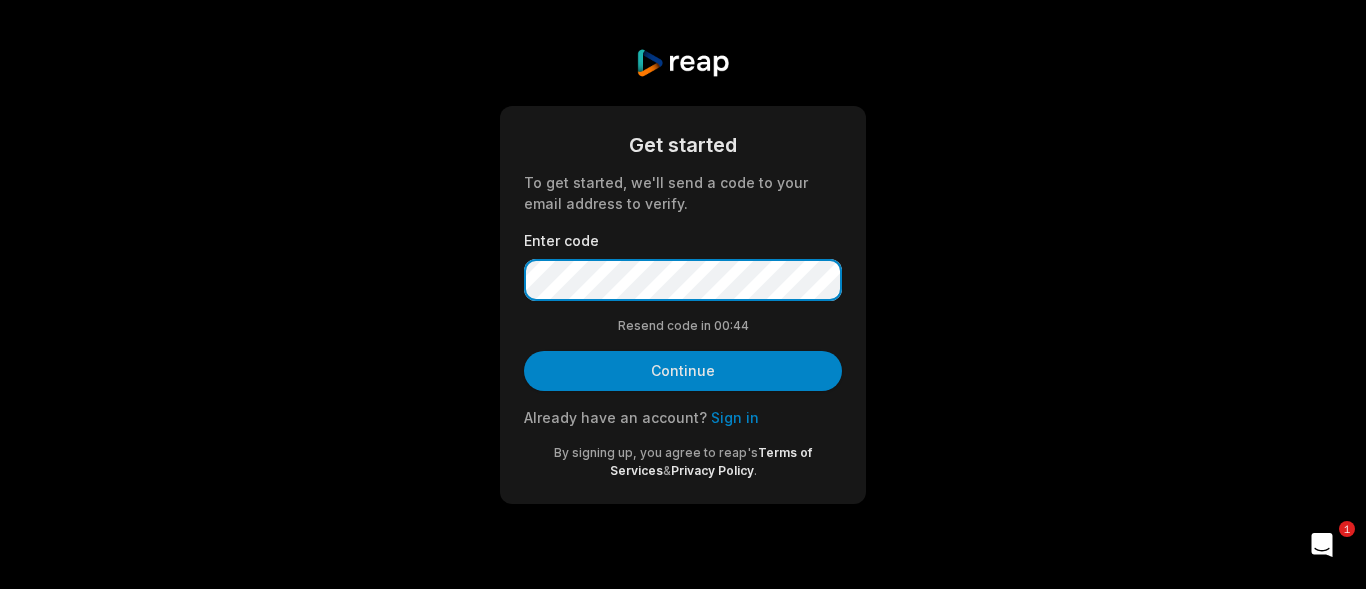 click on "Continue" at bounding box center (683, 371) 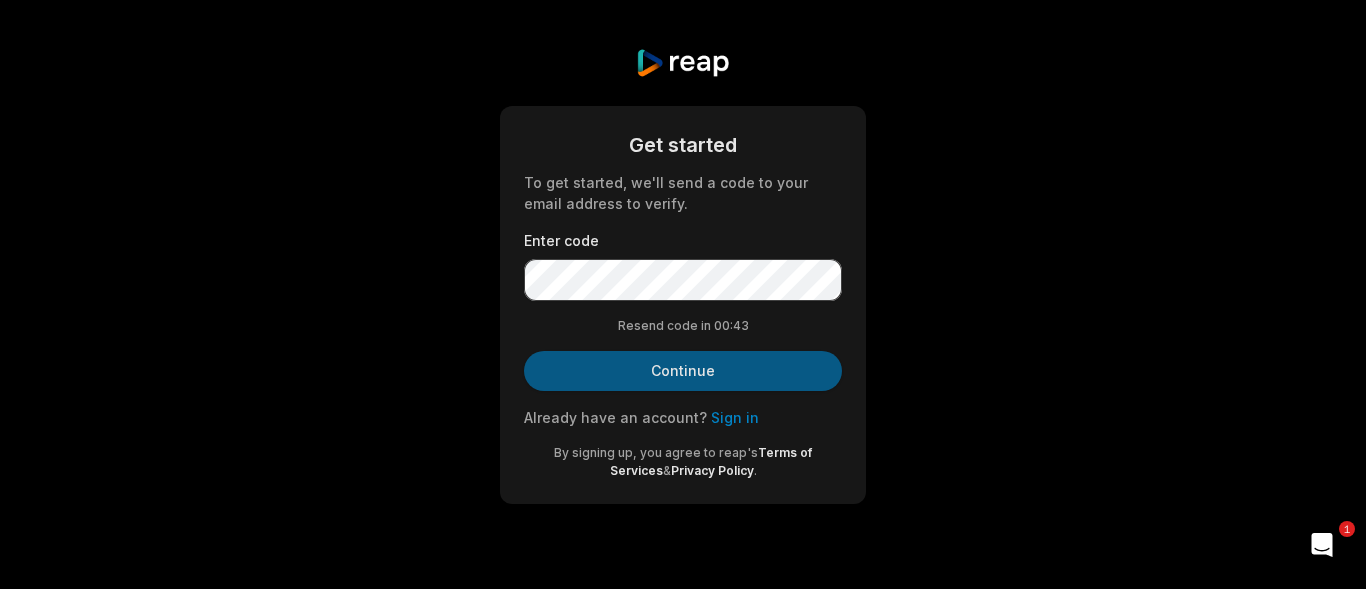 click on "Continue" at bounding box center [683, 371] 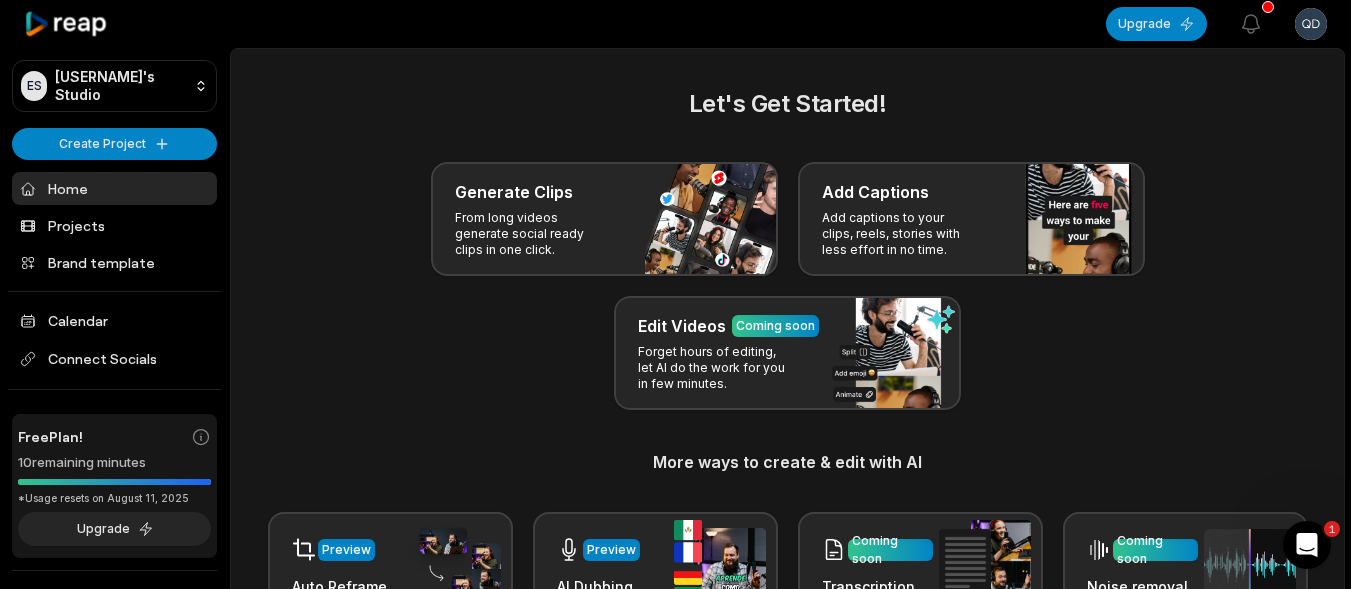 click on "ES [USERNAME]'s Studio Create Project Home Projects Brand template Calendar Connect Socials Free  Plan! 10  remaining minutes *Usage resets on August 11, 2025 Upgrade Help Privacy Terms Open sidebar Upgrade View notifications Open user menu   Let's Get Started! Generate Clips From long videos generate social ready clips in one click. Add Captions Add captions to your clips, reels, stories with less effort in no time. Edit Videos Coming soon Forget hours of editing, let AI do the work for you in few minutes. More ways to create & edit with AI Preview Auto Reframe Preview AI Dubbing Coming soon Transcription Coming soon Noise removal Recent Projects View all Made with   in [CITY] 1" at bounding box center (675, 294) 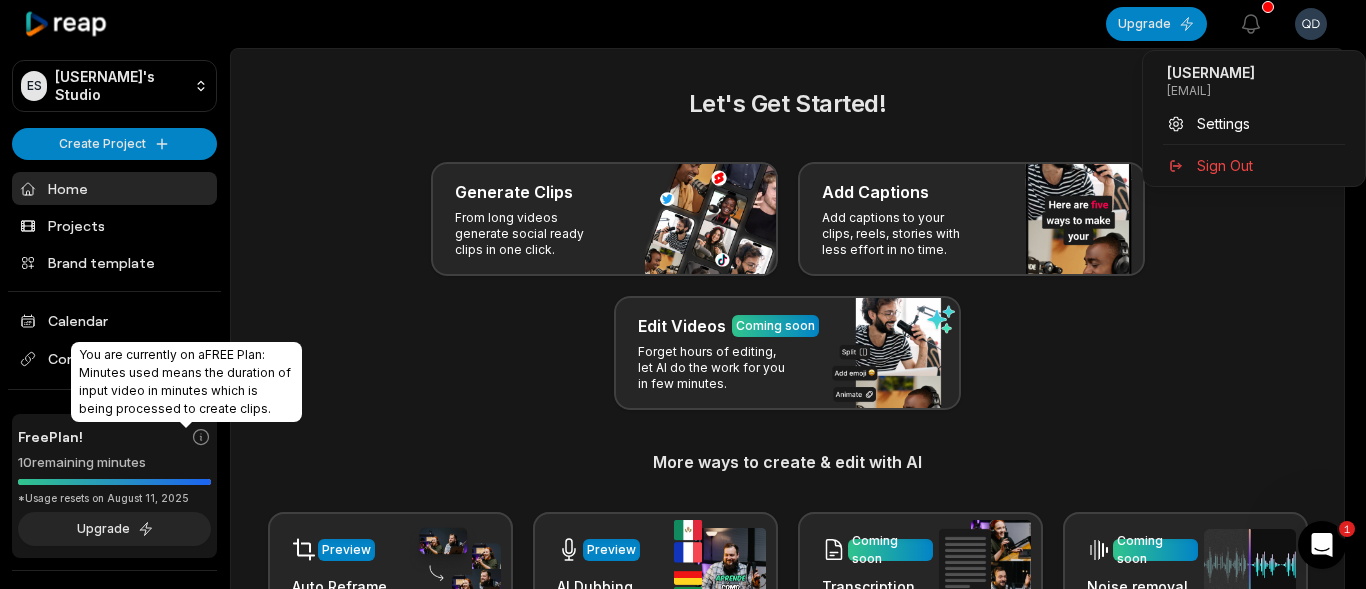 click on "ES [USERNAME]'s Studio Create Project Home Projects Brand template Calendar Connect Socials Free  Plan! 10  remaining minutes *Usage resets on August 11, 2025 Upgrade Help Privacy Terms Open sidebar Upgrade View notifications Open user menu   Let's Get Started! Generate Clips From long videos generate social ready clips in one click. Add Captions Add captions to your clips, reels, stories with less effort in no time. Edit Videos Coming soon Forget hours of editing, let AI do the work for you in few minutes. More ways to create & edit with AI Preview Auto Reframe Preview AI Dubbing Coming soon Transcription Coming soon Noise removal Recent Projects View all Made with   in [CITY] 1 [USERNAME] [EMAIL] Settings Sign Out You are currently on a  FREE Plan : Minutes used means the duration of input video in minutes which is being processed to create clips." at bounding box center [683, 294] 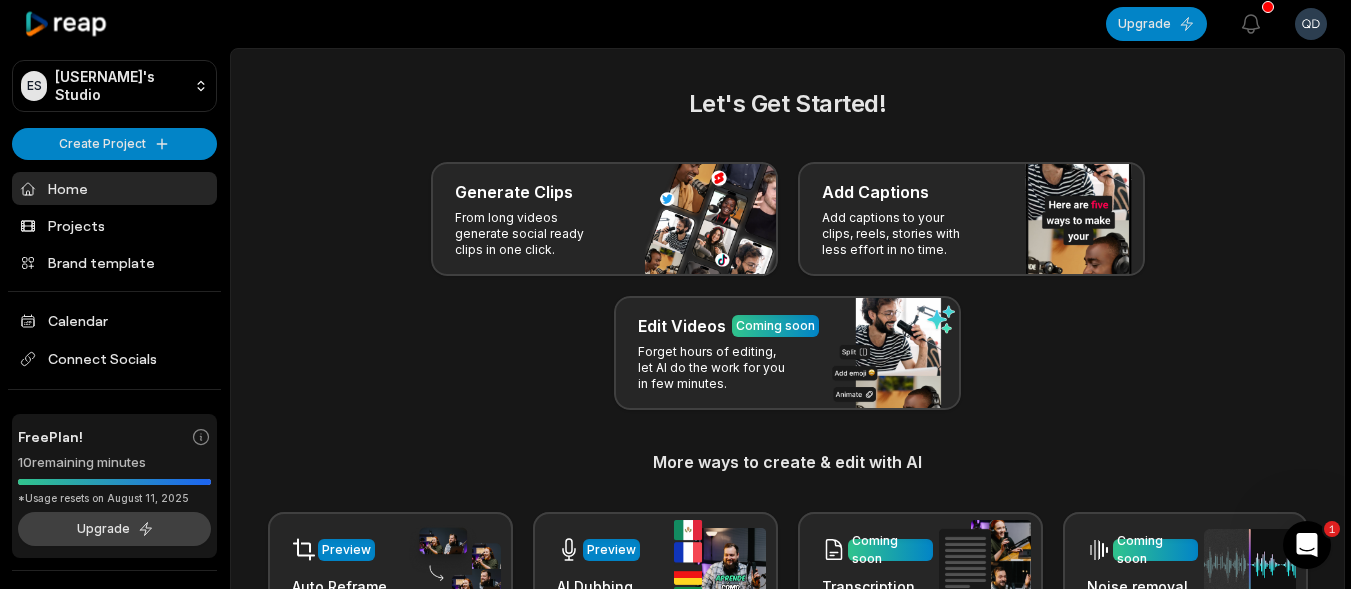 click on "Upgrade" at bounding box center (114, 529) 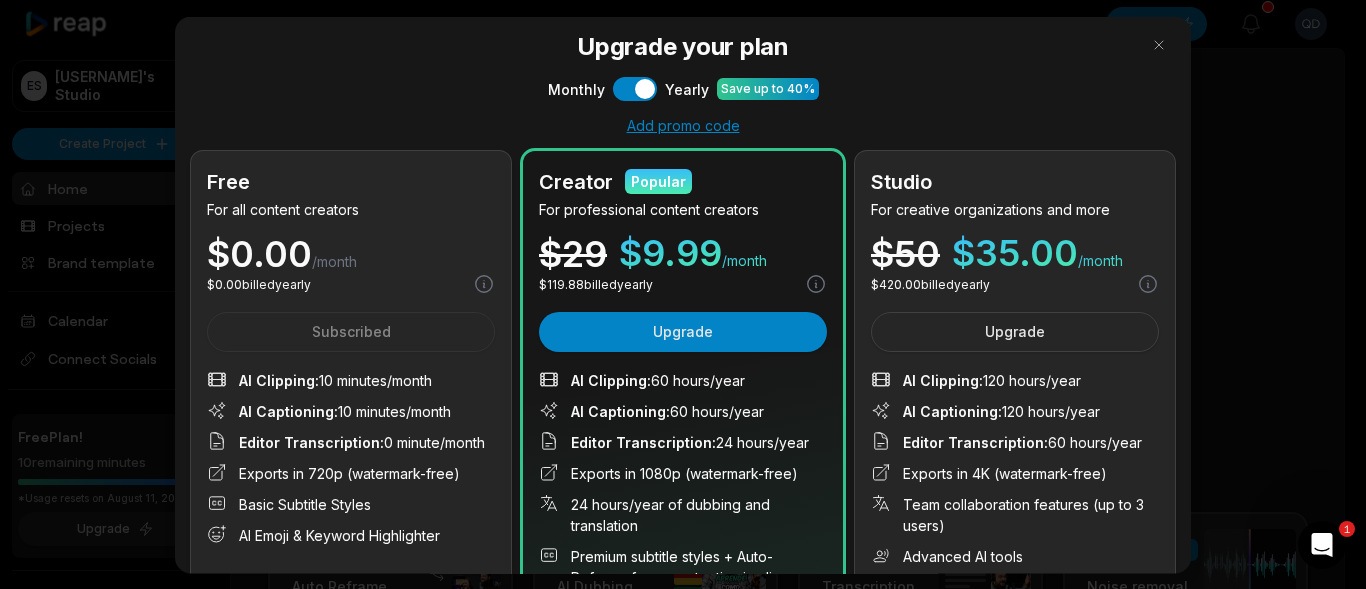 click on "Free For all content creators $ 0.00 /month $ 0.00  billed  yearly Subscribed AI Clipping :  10 minutes/month AI Captioning :  10 minutes/month Editor Transcription :  0 minute/month Exports in 720p (watermark-free) Basic Subtitle Styles AI Emoji & Keyword Highlighter   10 minutes of clipping,      10 minutes of captions and more" at bounding box center [351, 444] 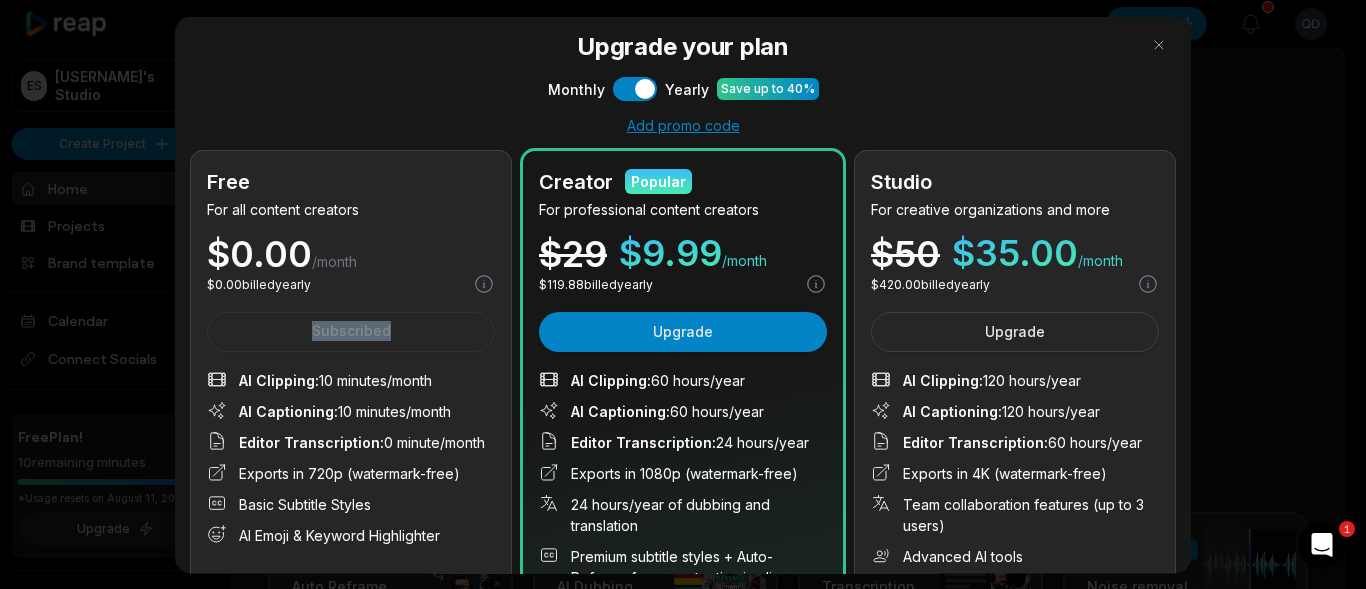 click on "Free For all content creators $ 0.00 /month $ 0.00  billed  yearly Subscribed AI Clipping :  10 minutes/month AI Captioning :  10 minutes/month Editor Transcription :  0 minute/month Exports in 720p (watermark-free) Basic Subtitle Styles AI Emoji & Keyword Highlighter   10 minutes of clipping,      10 minutes of captions and more" at bounding box center (351, 444) 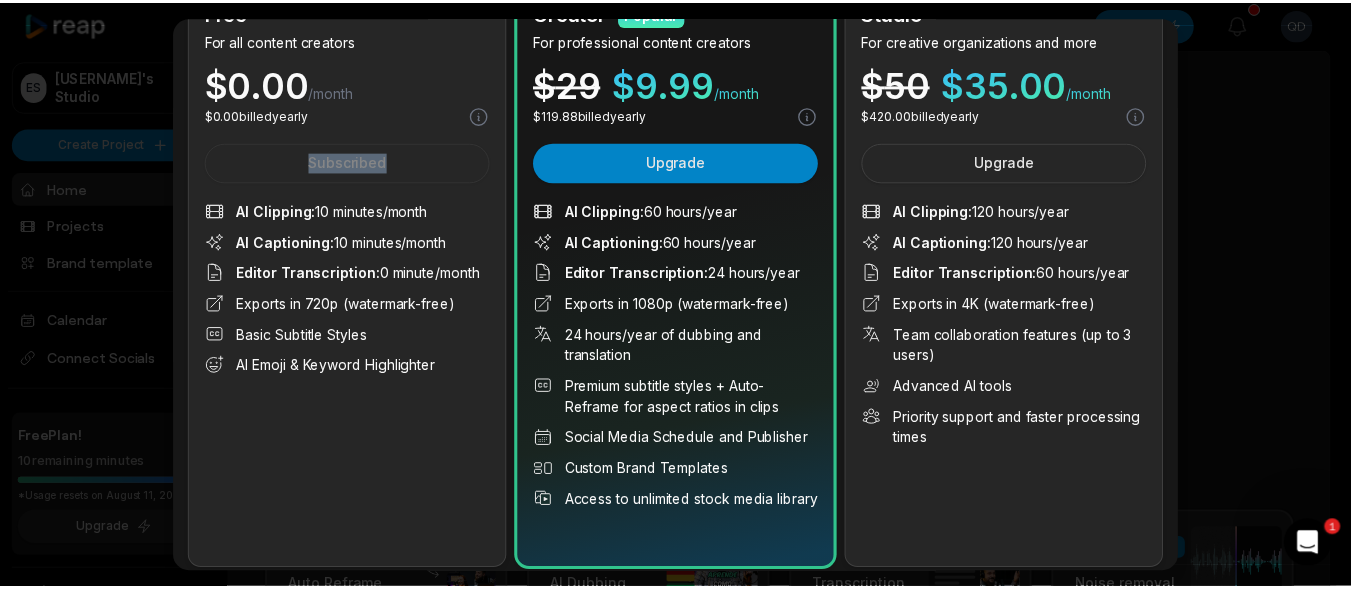 scroll, scrollTop: 176, scrollLeft: 0, axis: vertical 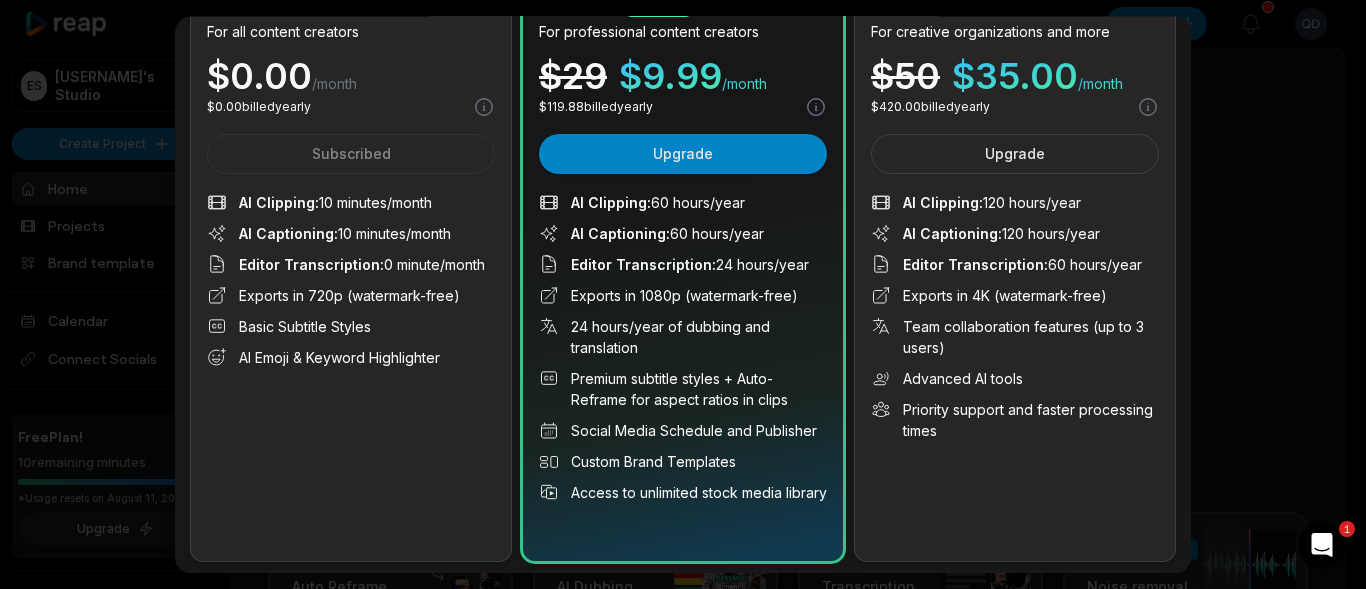 click at bounding box center (683, 294) 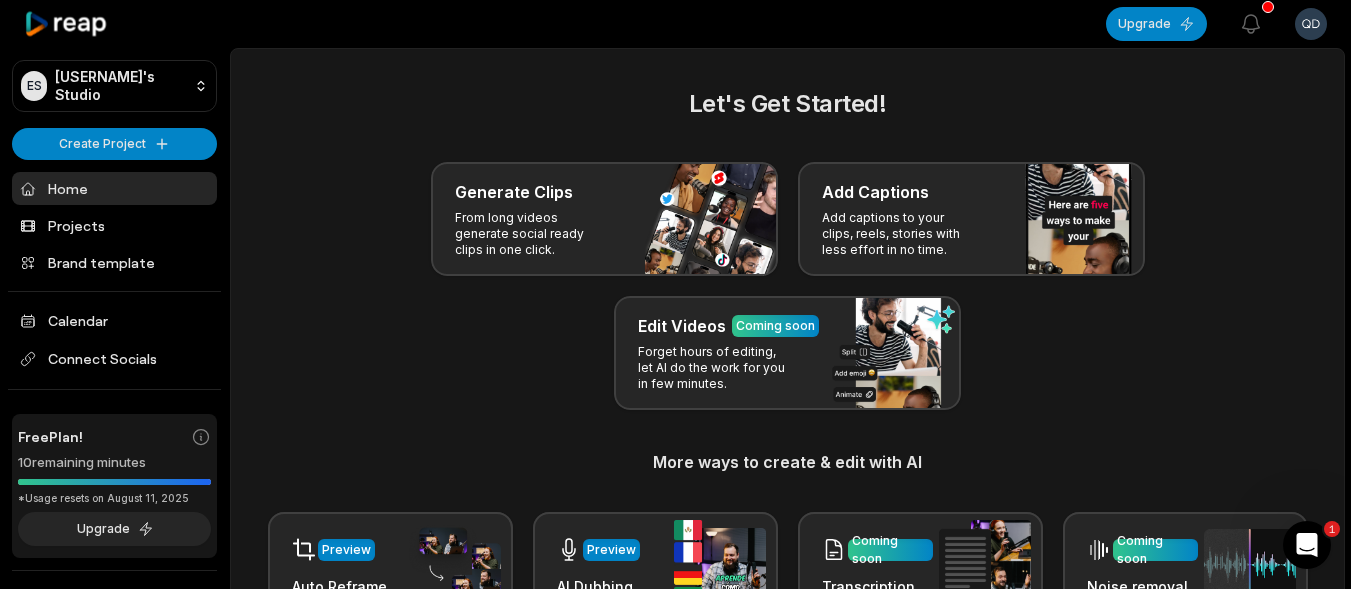 click on "ES [USERNAME]'s Studio Create Project Home Projects Brand template Calendar Connect Socials Free  Plan! 10  remaining minutes *Usage resets on August 11, 2025 Upgrade Help Privacy Terms Open sidebar Upgrade View notifications Open user menu   Let's Get Started! Generate Clips From long videos generate social ready clips in one click. Add Captions Add captions to your clips, reels, stories with less effort in no time. Edit Videos Coming soon Forget hours of editing, let AI do the work for you in few minutes. More ways to create & edit with AI Preview Auto Reframe Preview AI Dubbing Coming soon Transcription Coming soon Noise removal Recent Projects View all Made with   in [CITY] 1 You are currently on a  FREE Plan : Minutes used means the duration of input video in minutes which is being processed to create clips." at bounding box center [675, 294] 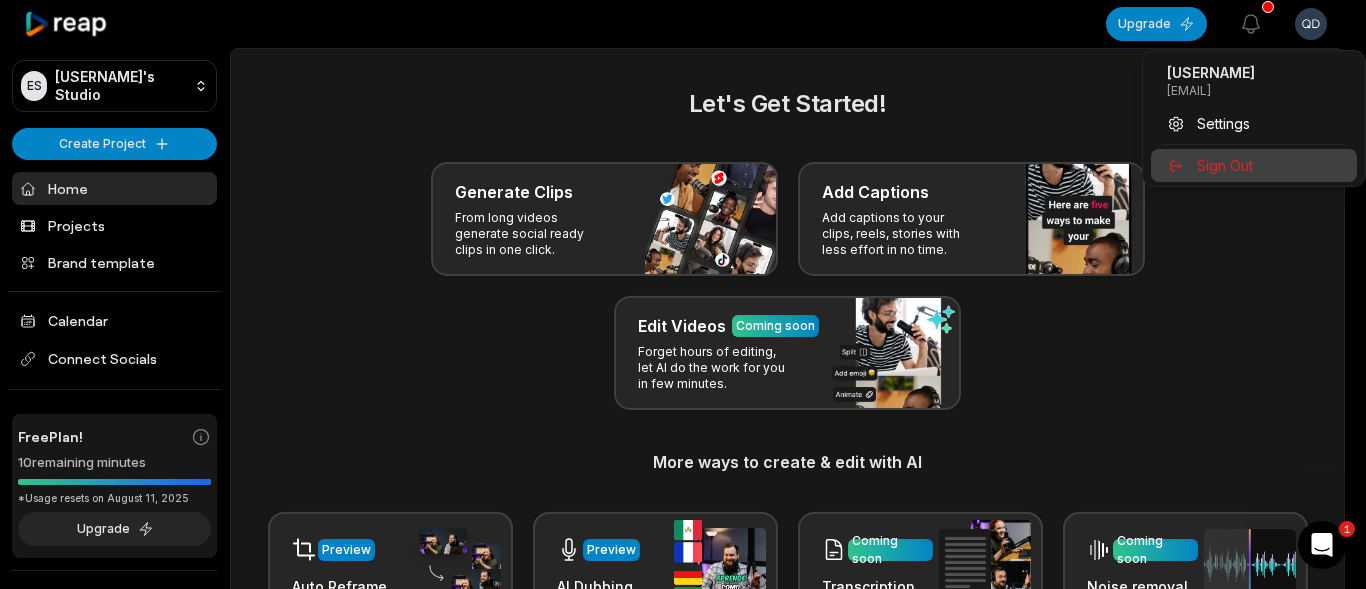 click on "Sign Out" at bounding box center [1254, 165] 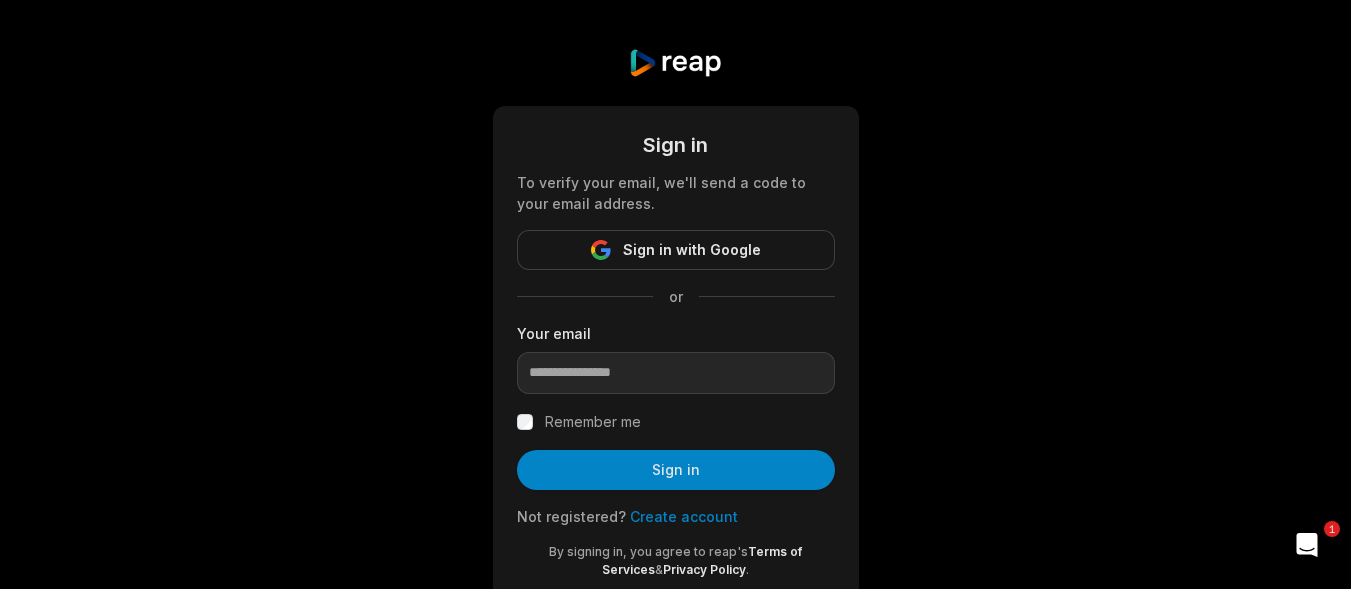 click on "Create account" at bounding box center (684, 516) 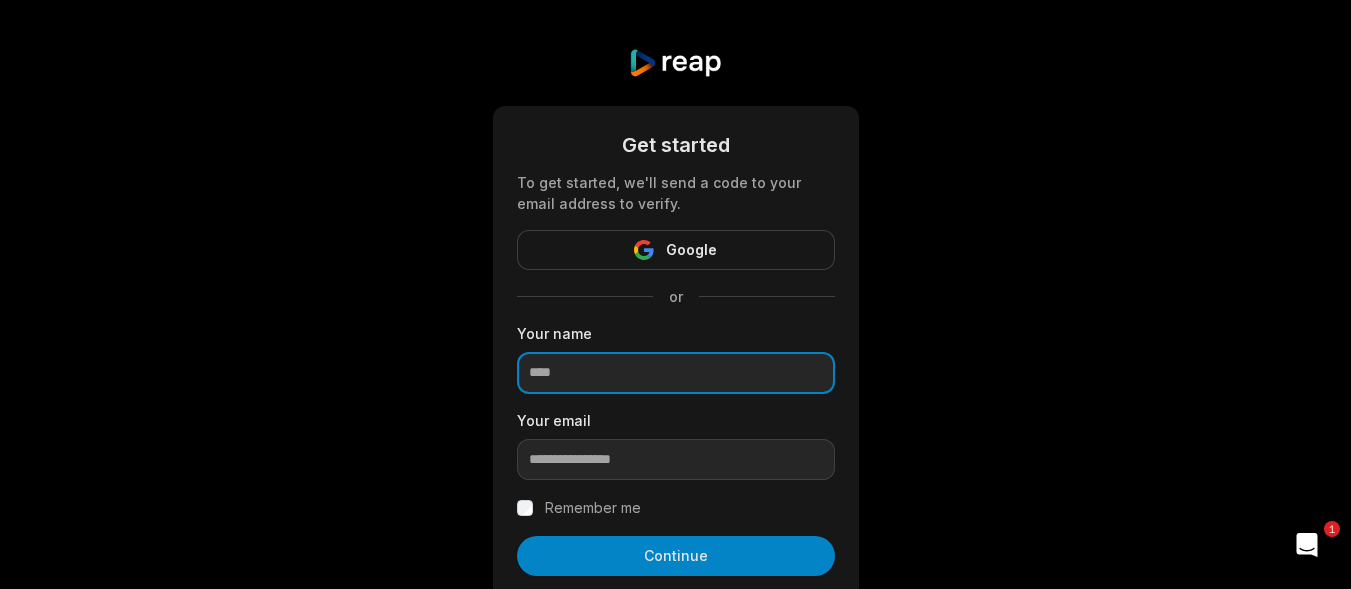 click at bounding box center [676, 373] 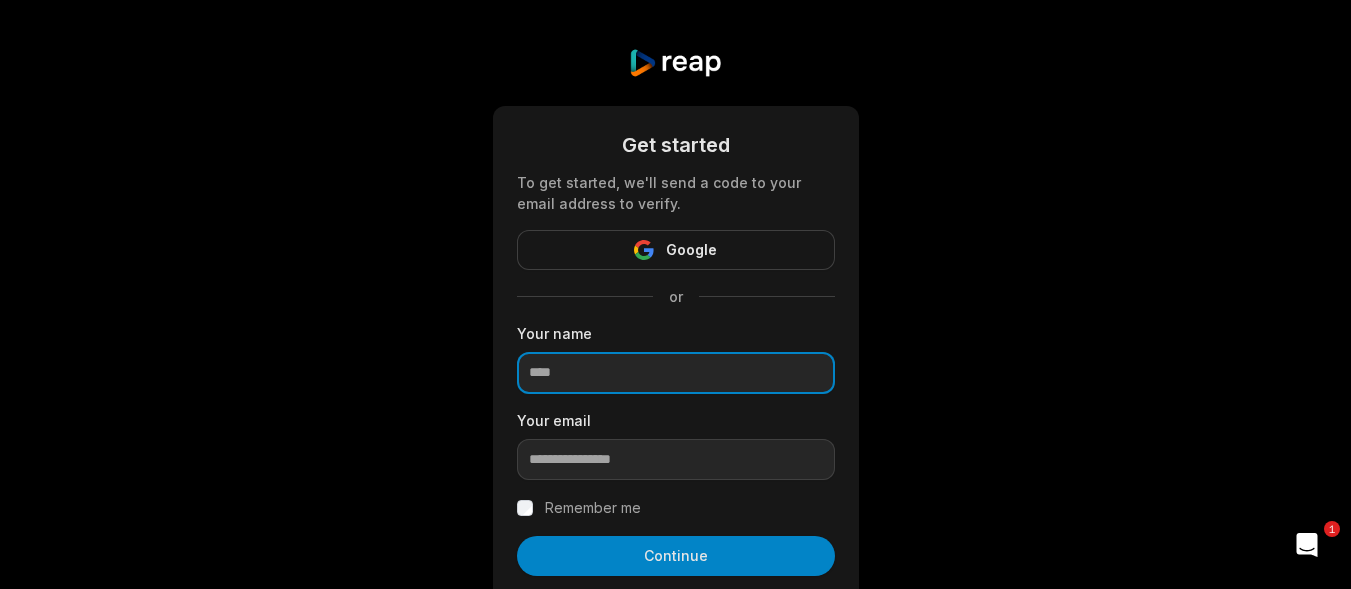 type on "*******" 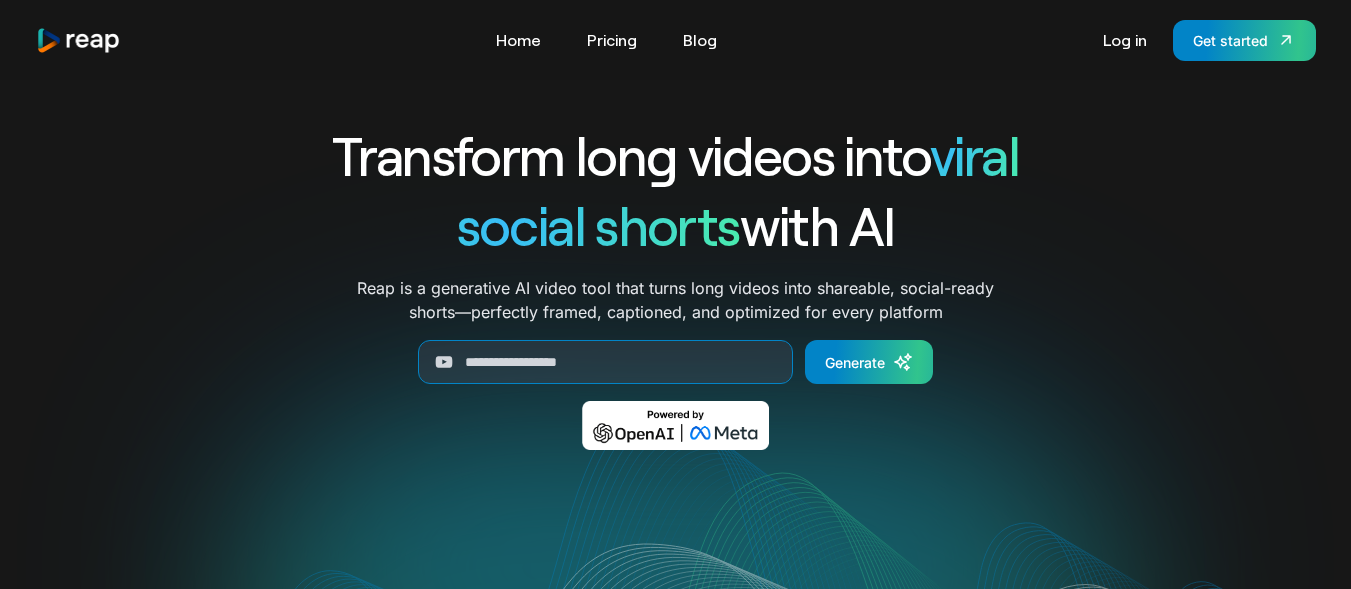 scroll, scrollTop: 200, scrollLeft: 0, axis: vertical 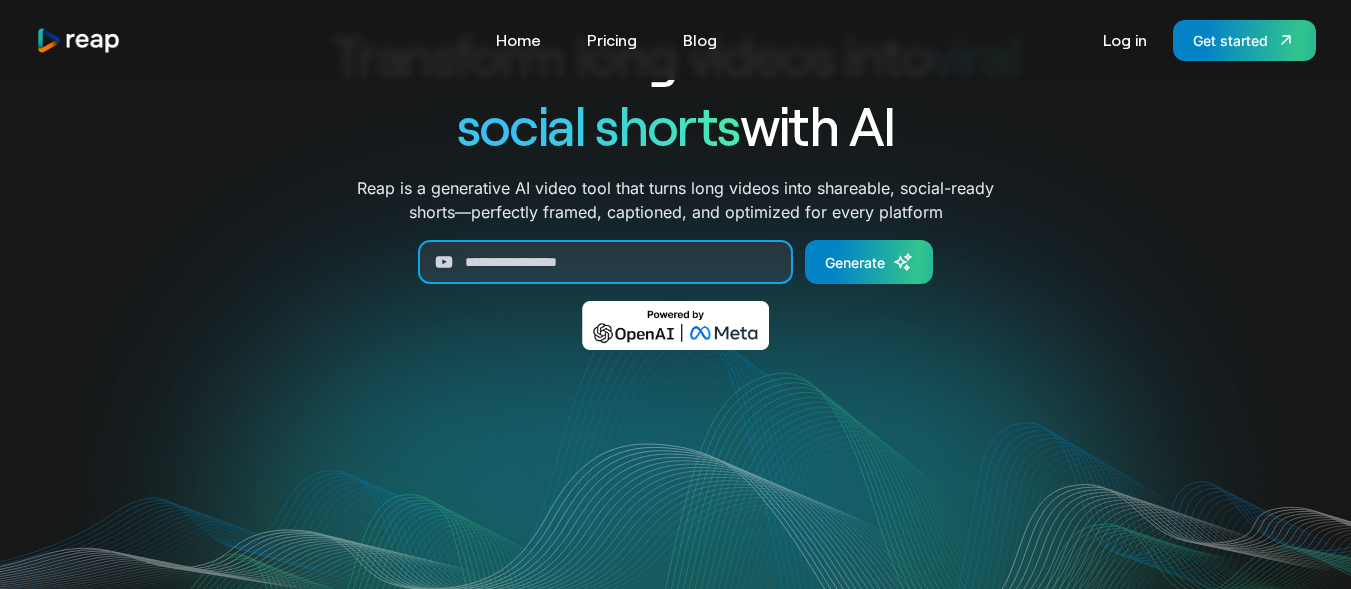 click at bounding box center [605, 262] 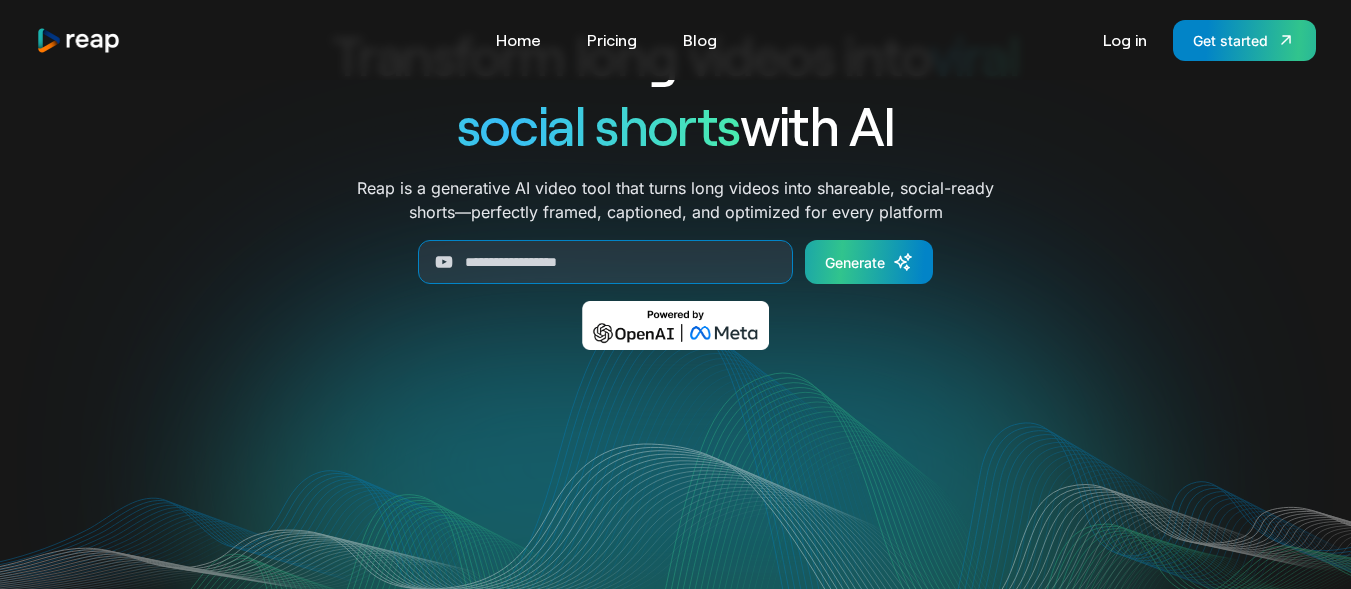 click on "Generate" at bounding box center [855, 262] 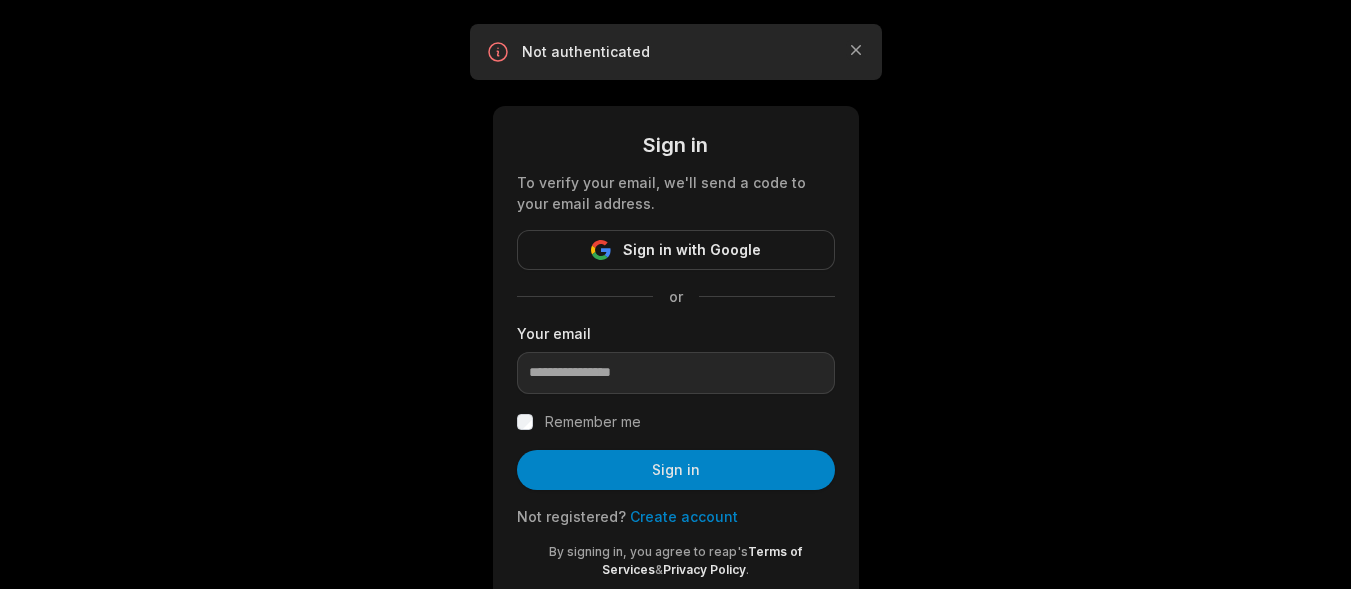 scroll, scrollTop: 0, scrollLeft: 0, axis: both 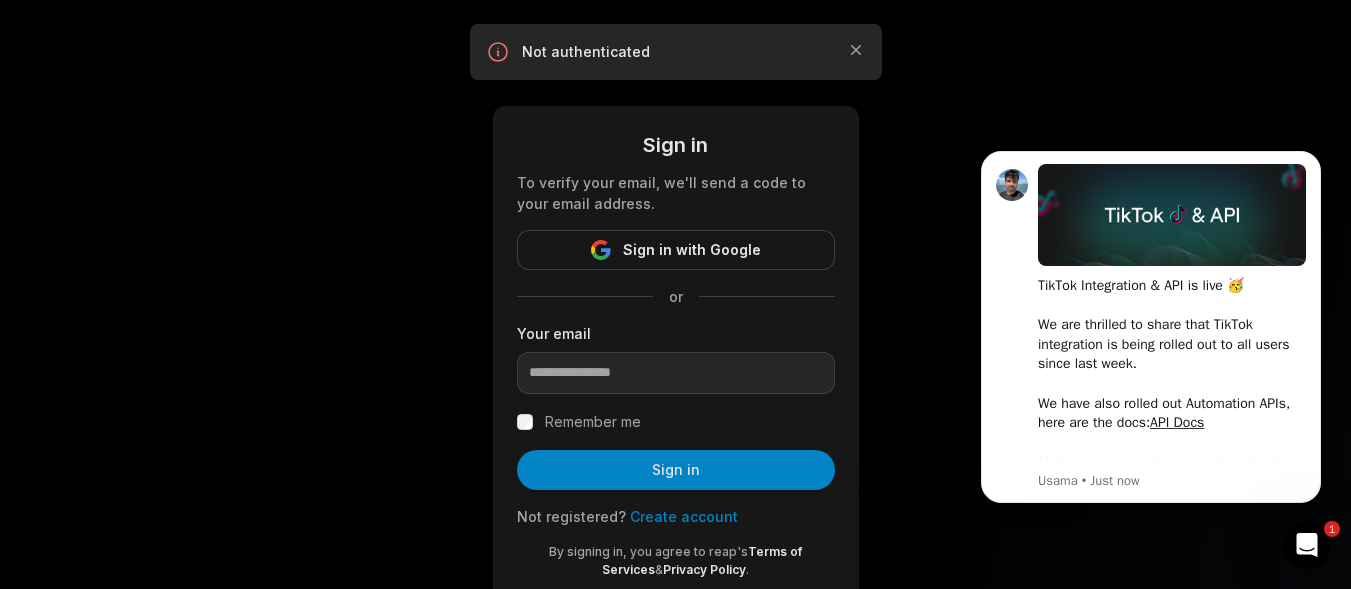 click on "Create account" at bounding box center (684, 516) 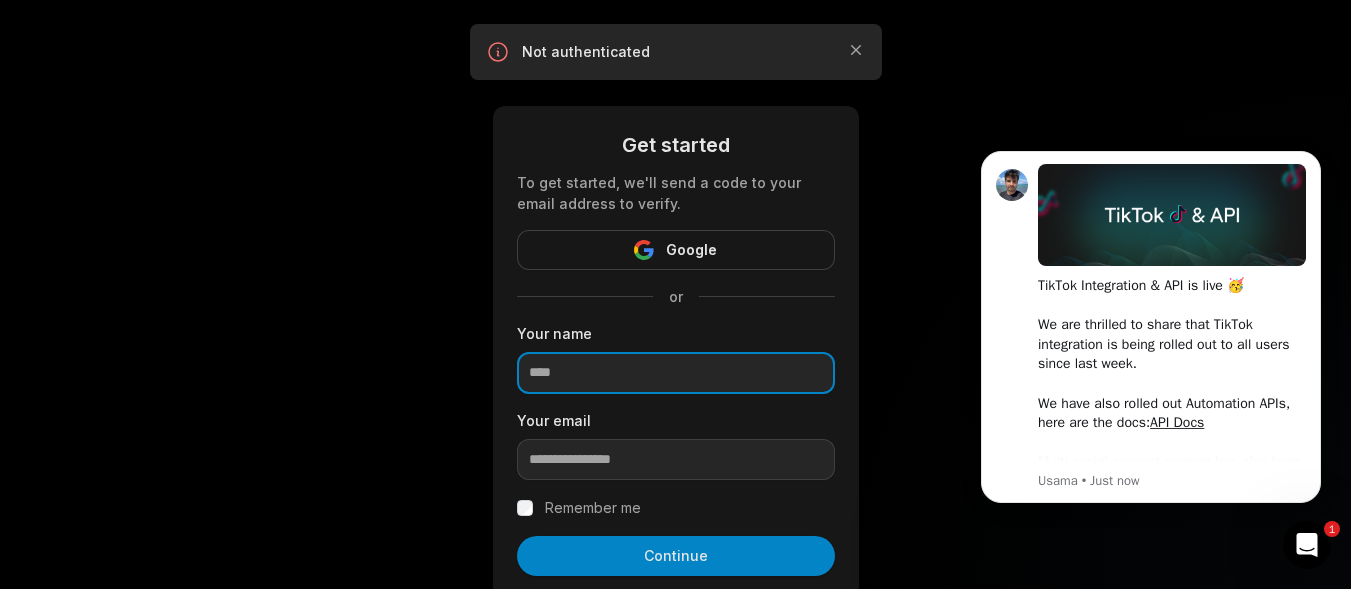 click at bounding box center (676, 373) 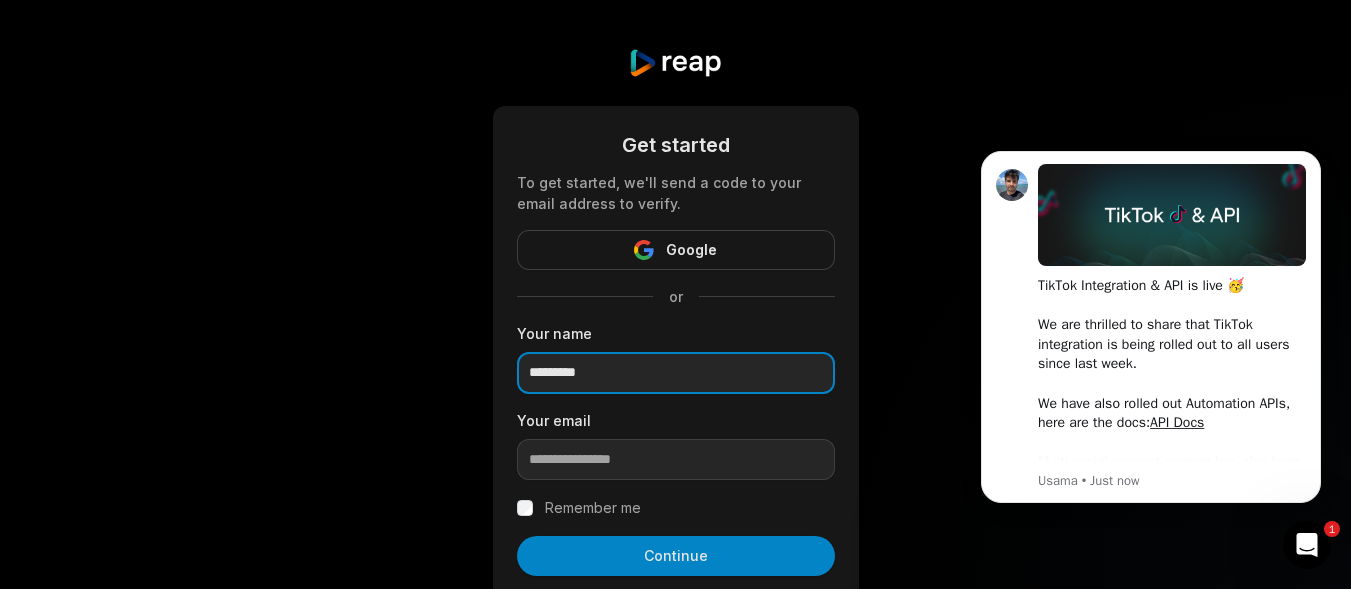 type on "*********" 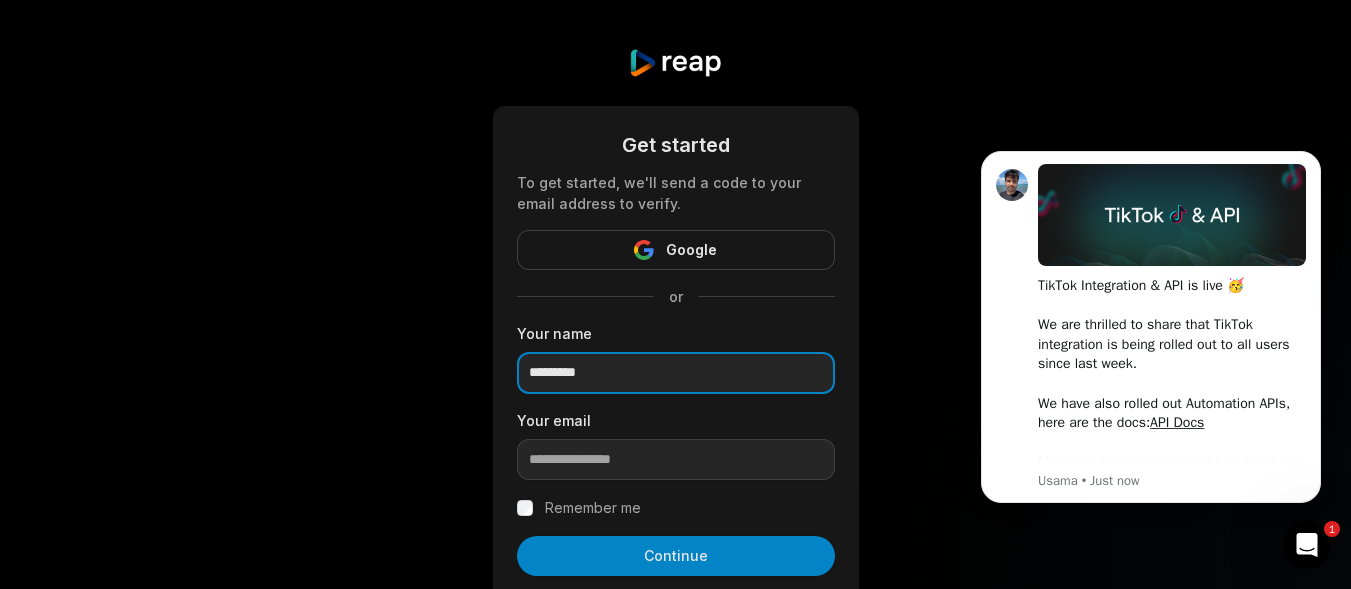 click on "Continue" at bounding box center [676, 556] 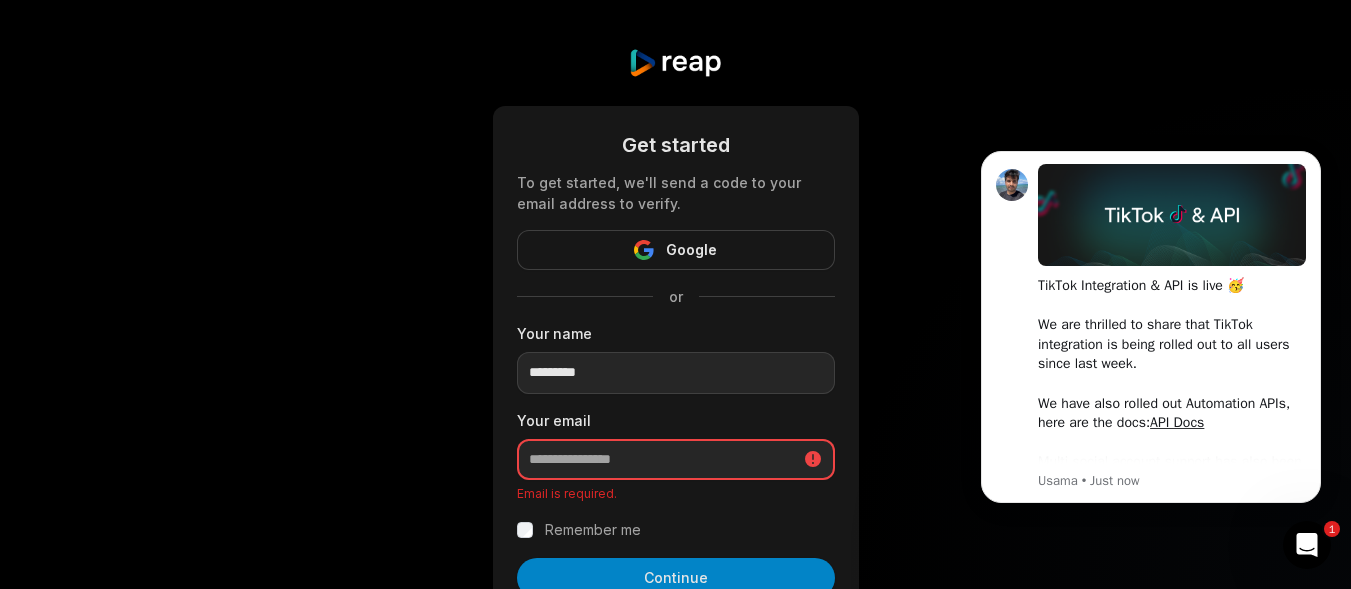 click at bounding box center [676, 460] 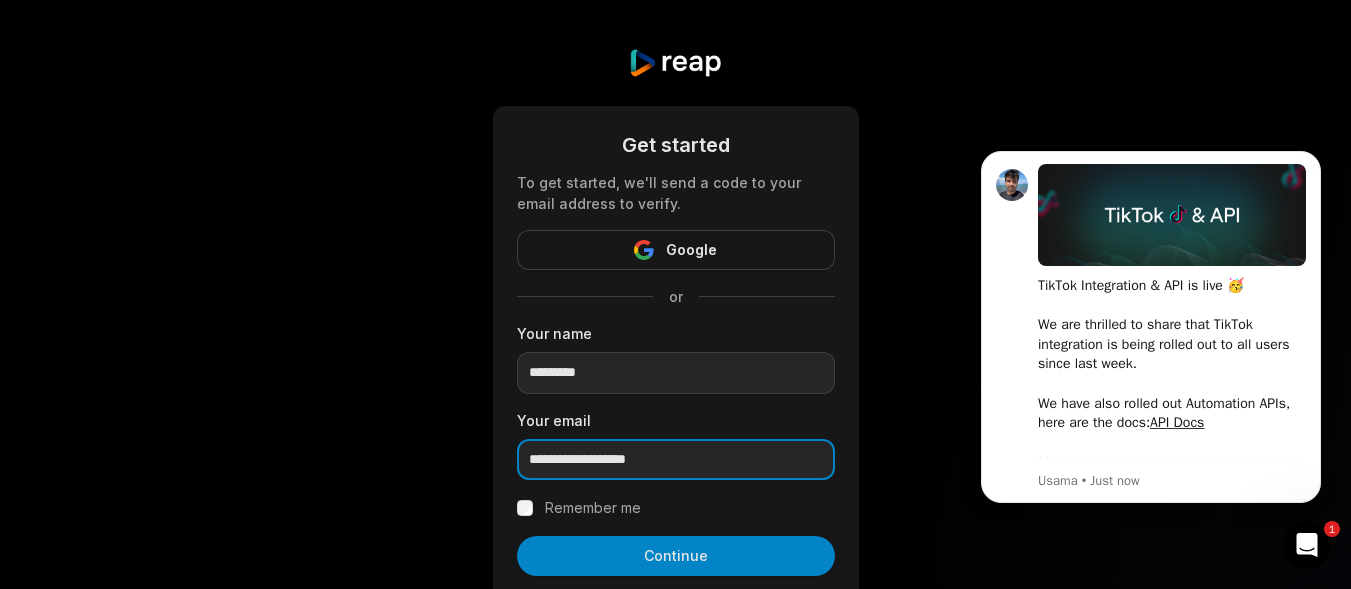 type on "**********" 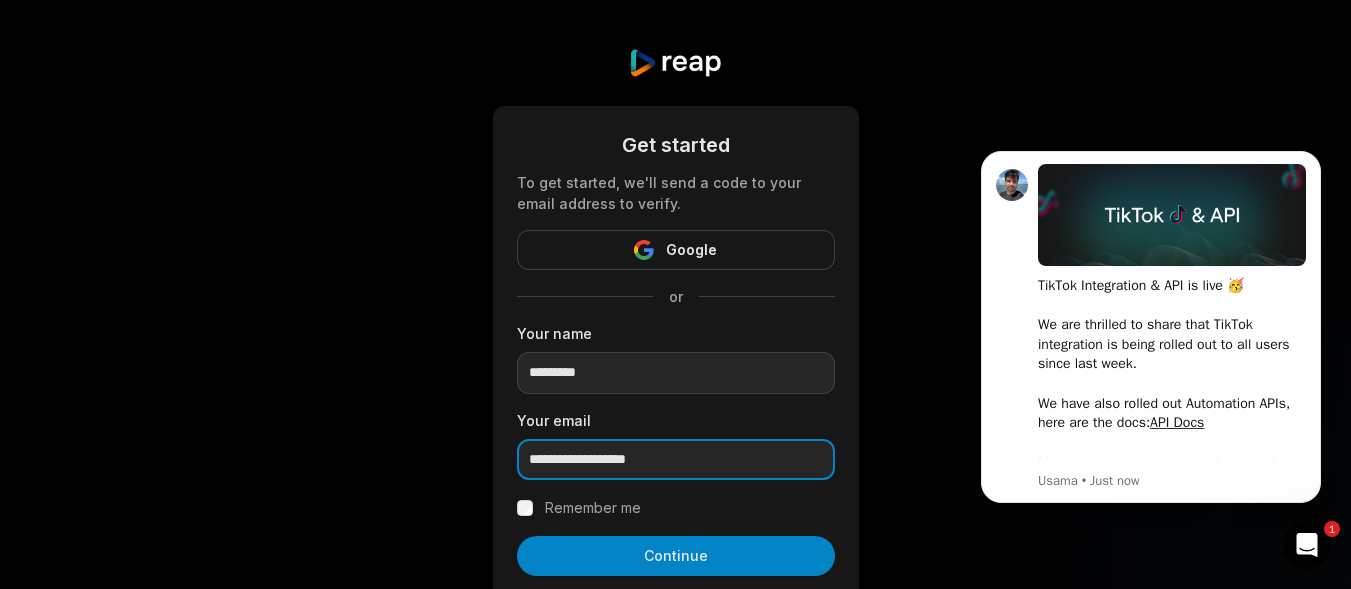 click on "Continue" at bounding box center [676, 556] 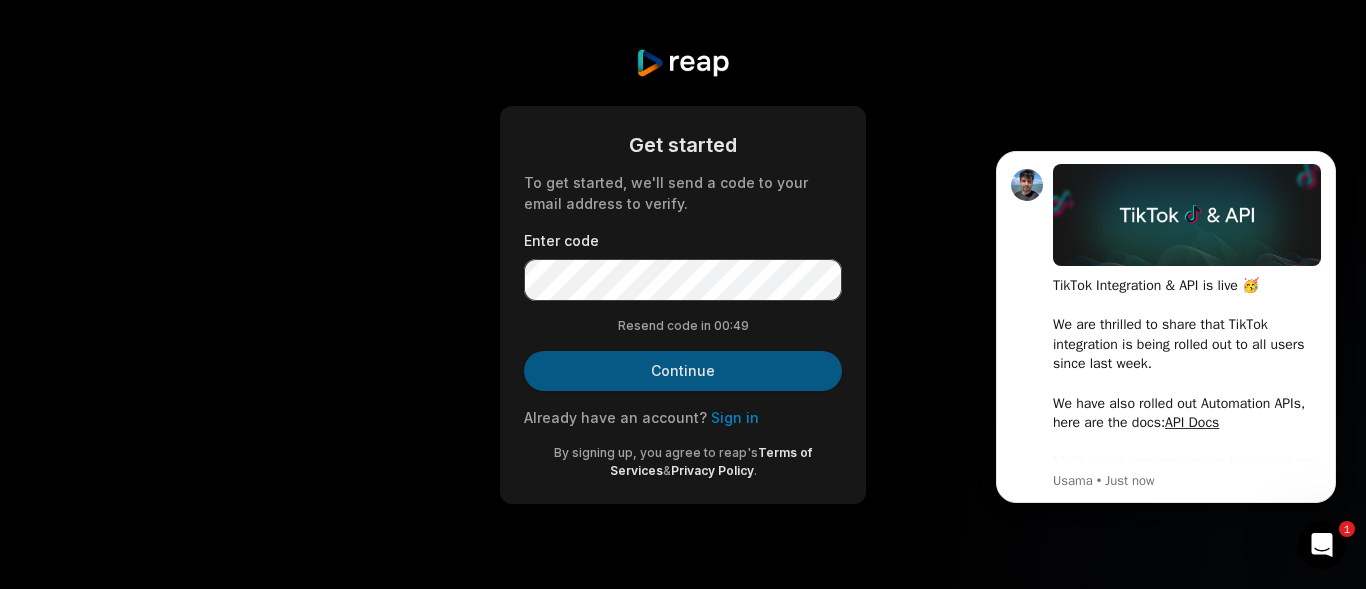 click on "Continue" at bounding box center [683, 371] 